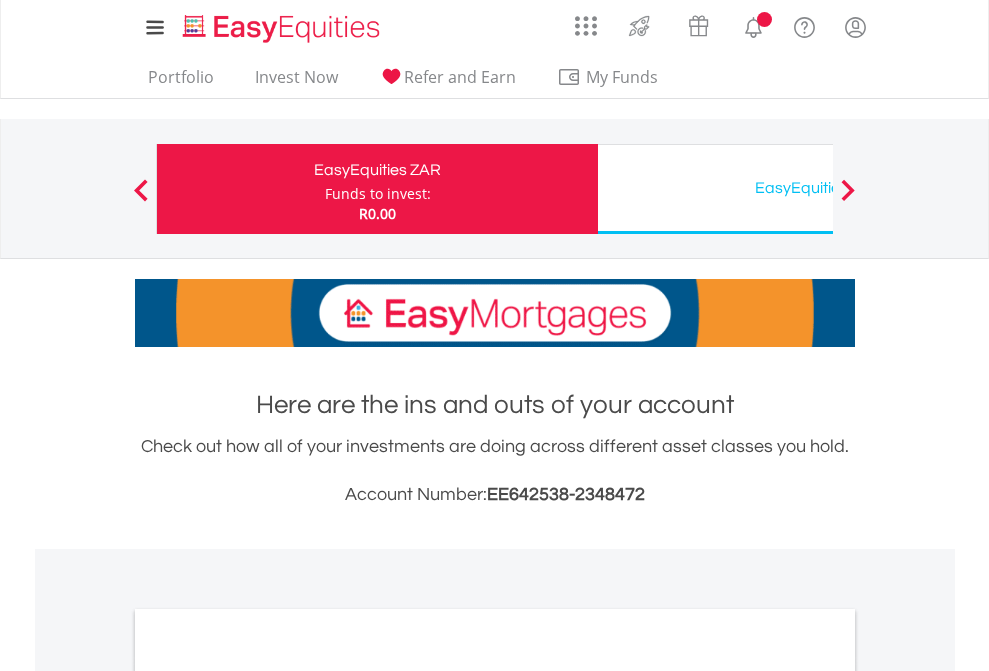 scroll, scrollTop: 0, scrollLeft: 0, axis: both 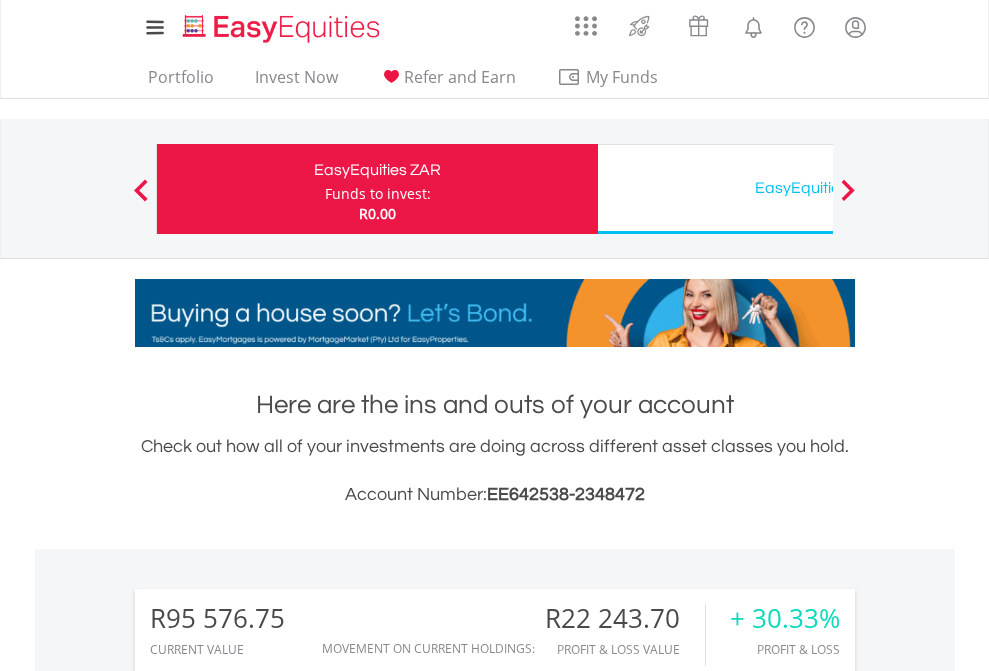 click on "Funds to invest:" at bounding box center (378, 194) 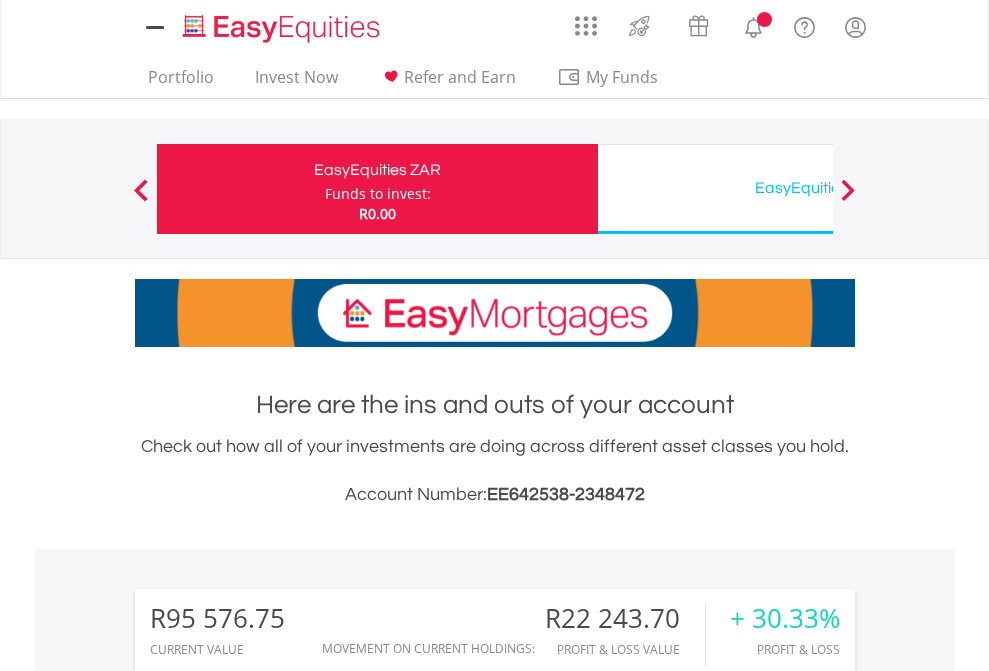 scroll, scrollTop: 0, scrollLeft: 0, axis: both 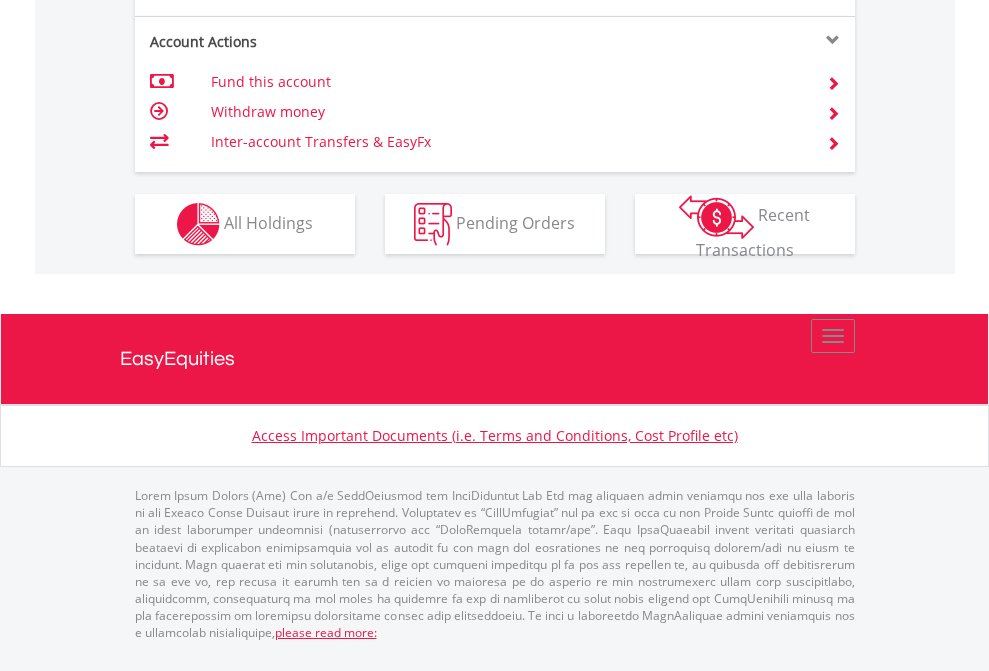 click on "Investment types" at bounding box center [706, -337] 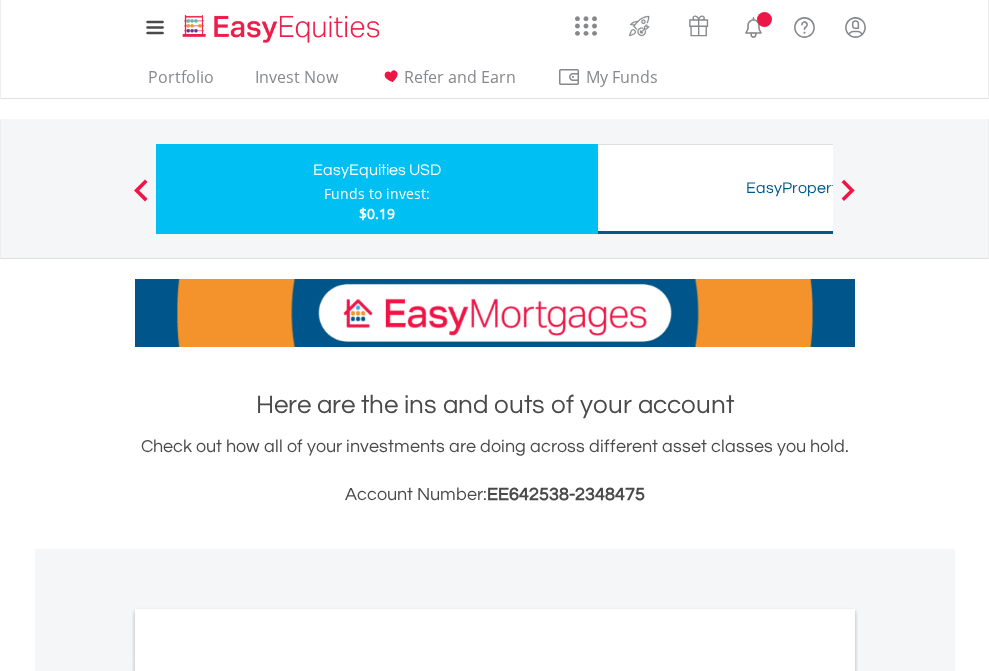 scroll, scrollTop: 0, scrollLeft: 0, axis: both 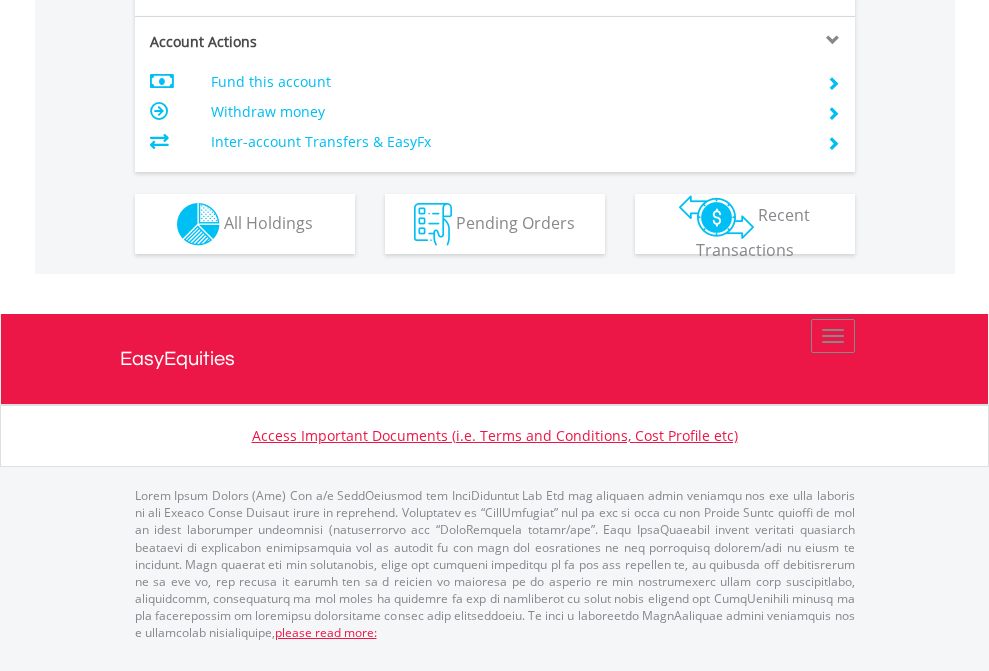 click on "Investment types" at bounding box center [706, -337] 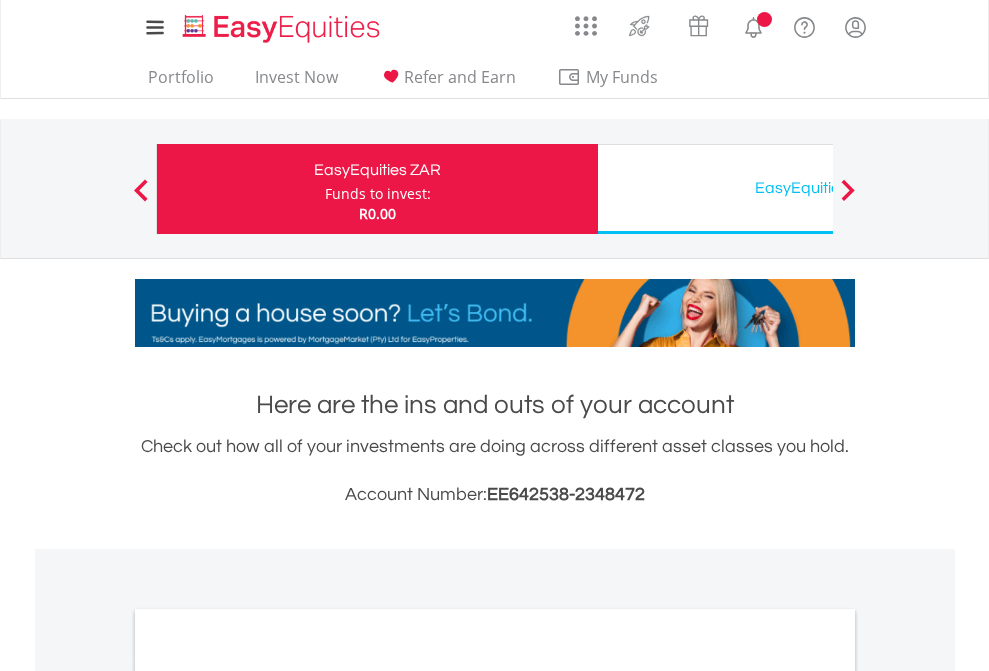 scroll, scrollTop: 1202, scrollLeft: 0, axis: vertical 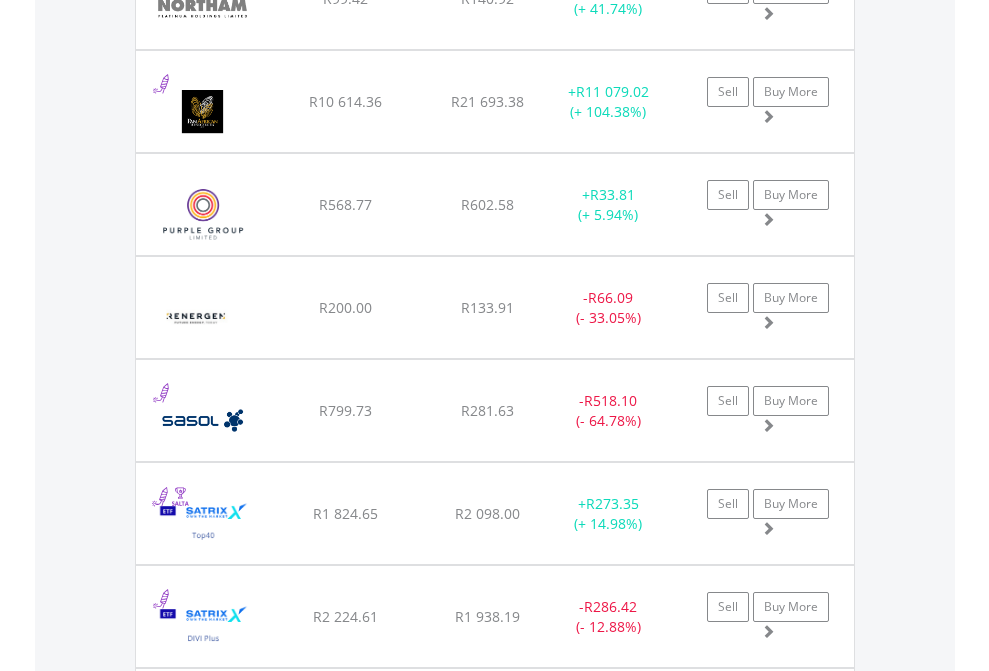 click on "EasyEquities USD" at bounding box center (818, -2156) 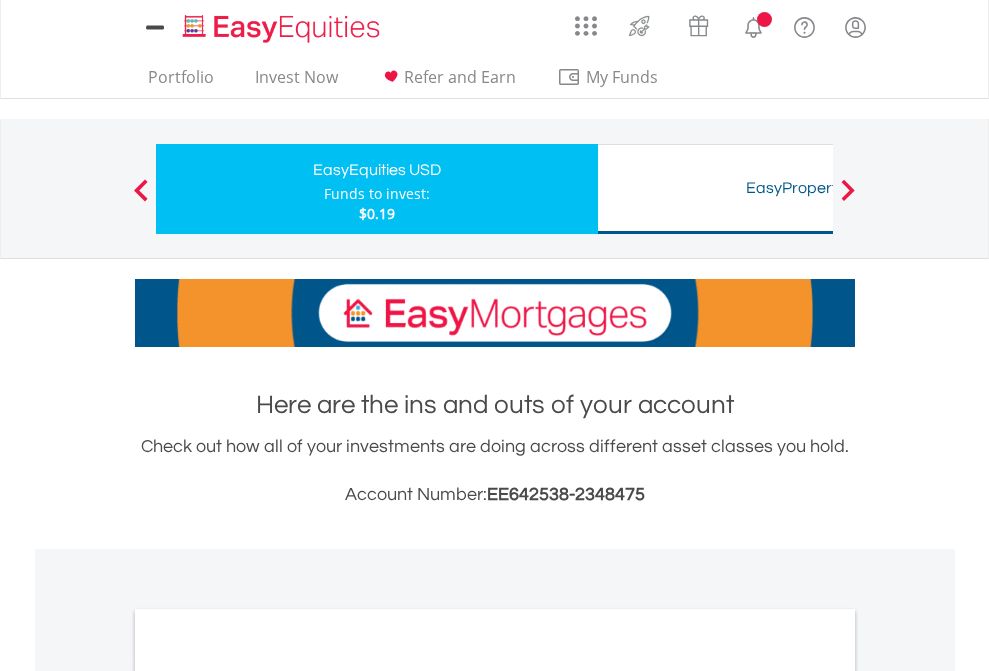 scroll, scrollTop: 0, scrollLeft: 0, axis: both 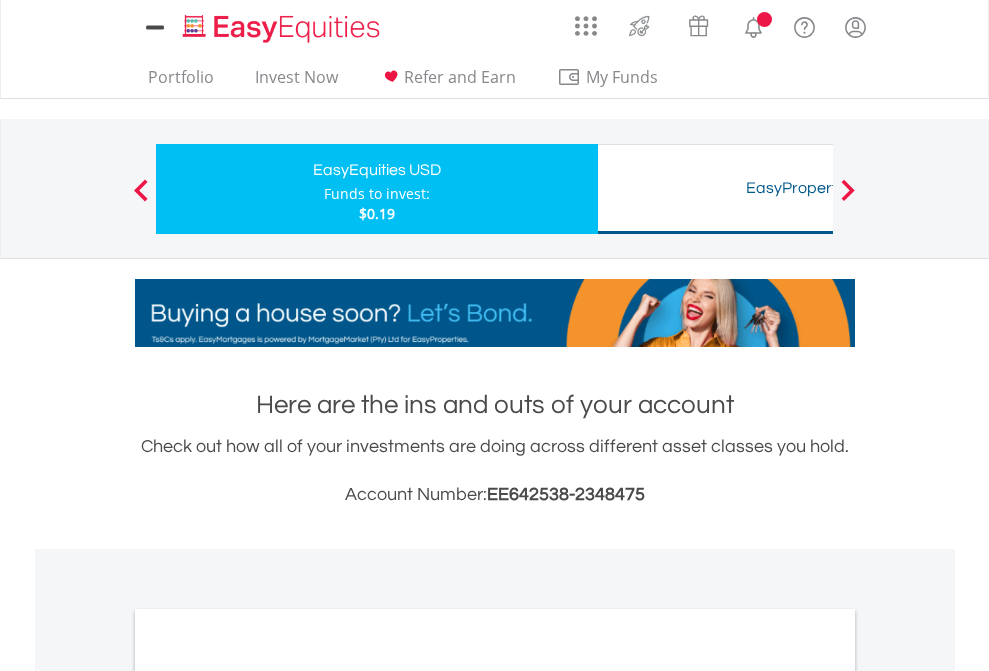 click on "All Holdings" at bounding box center (268, 1096) 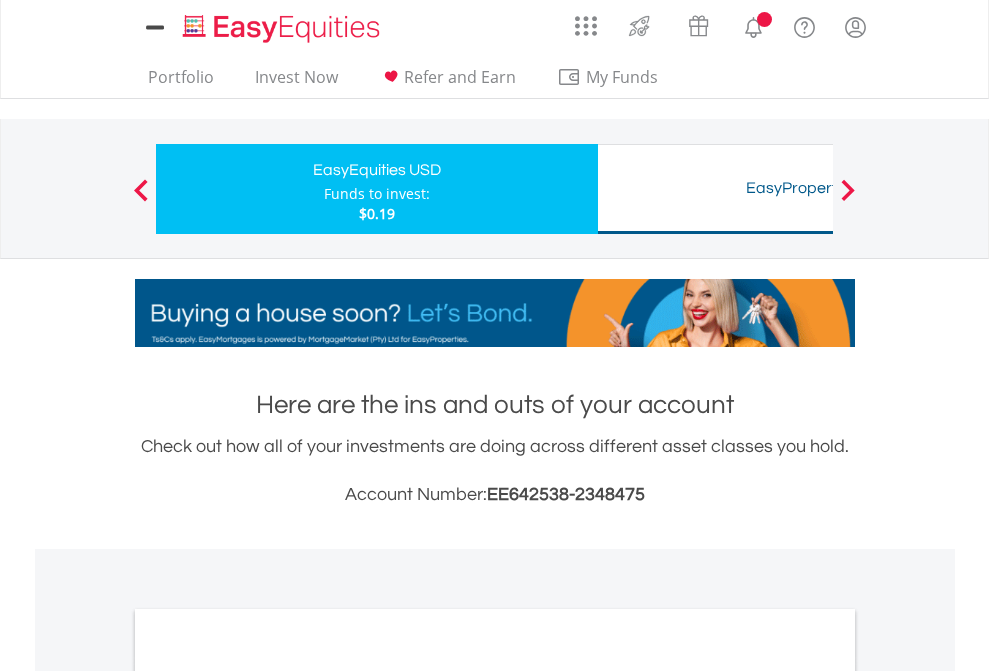 scroll, scrollTop: 1202, scrollLeft: 0, axis: vertical 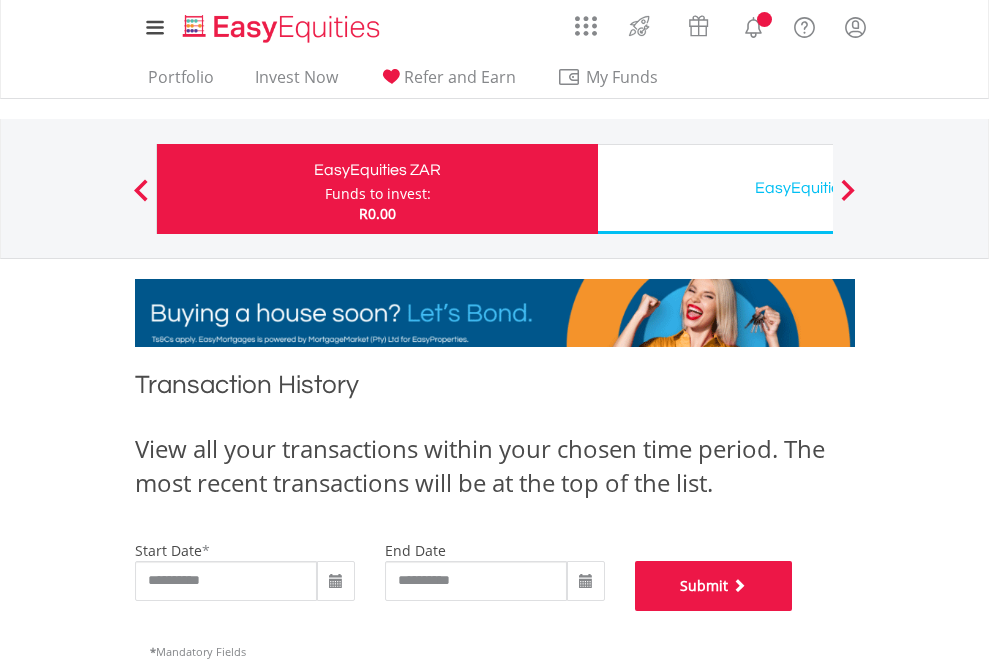 click on "Submit" at bounding box center (714, 586) 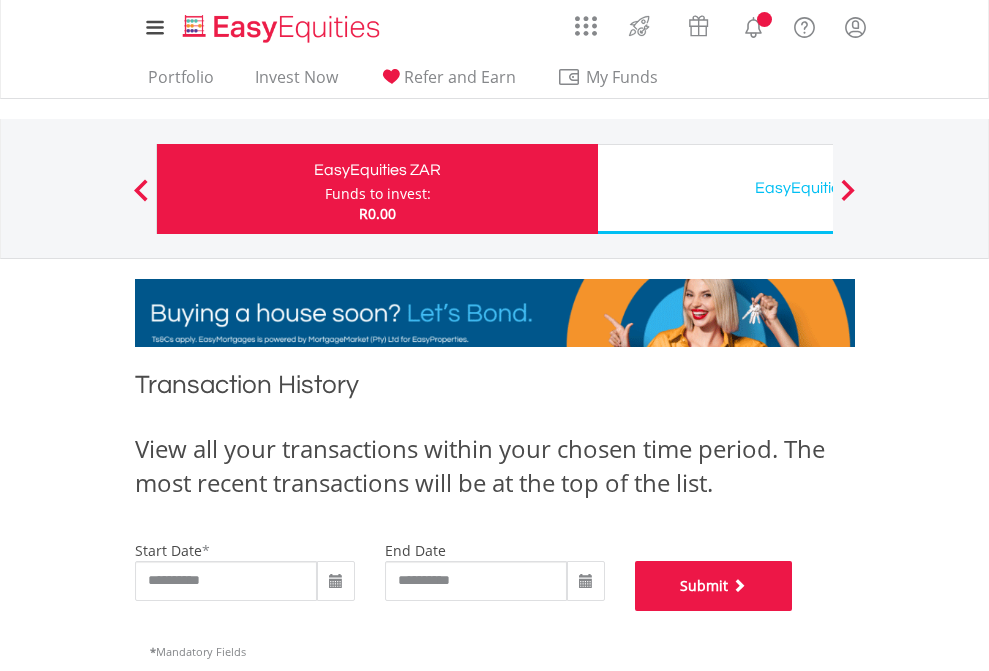 scroll, scrollTop: 811, scrollLeft: 0, axis: vertical 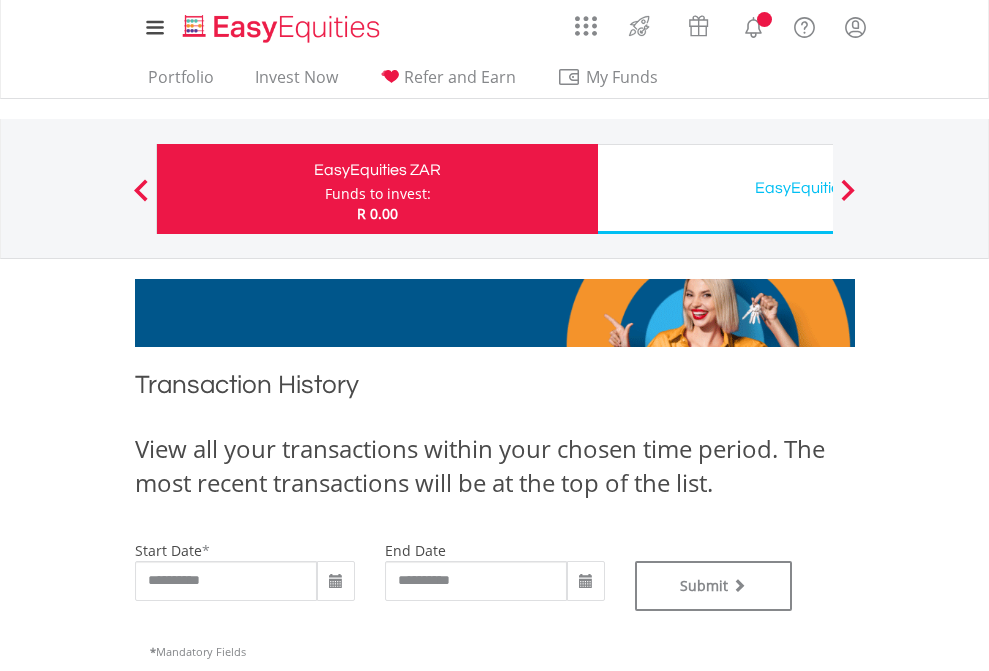 click on "EasyEquities USD" at bounding box center (818, 188) 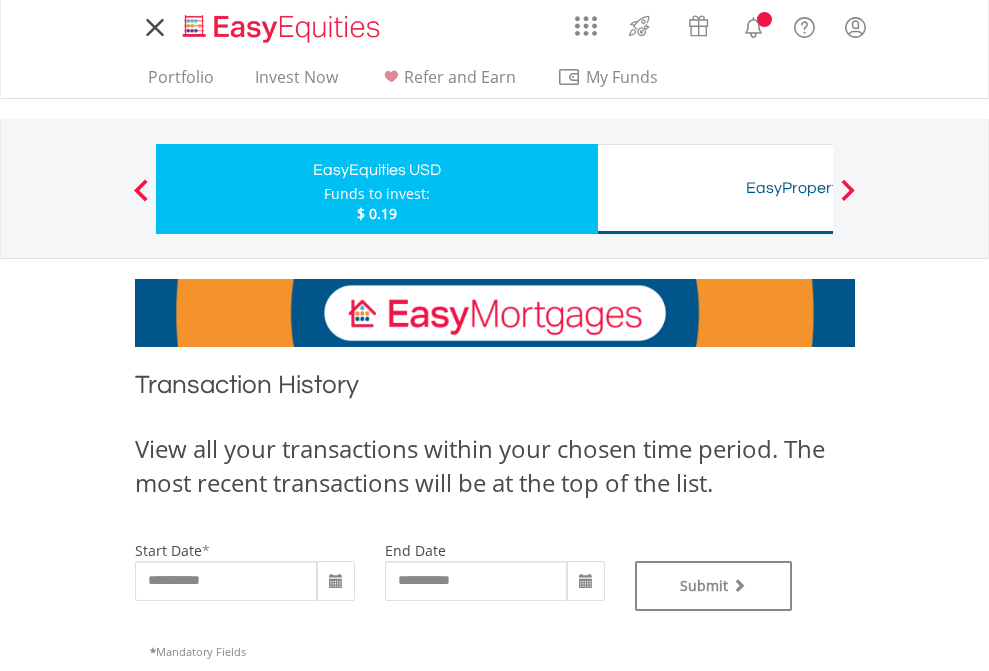 scroll, scrollTop: 0, scrollLeft: 0, axis: both 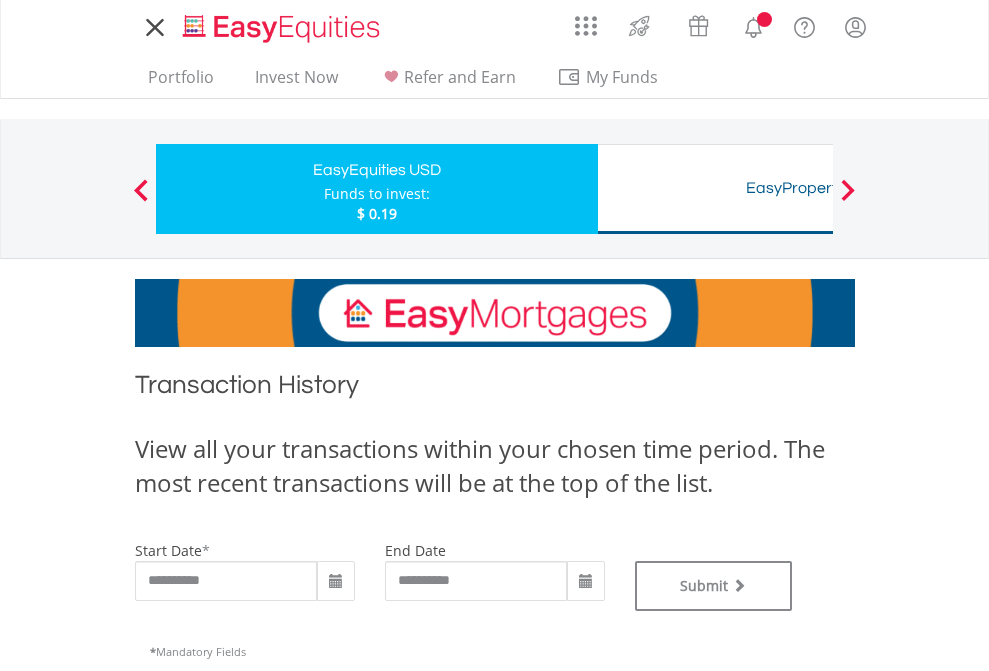 type on "**********" 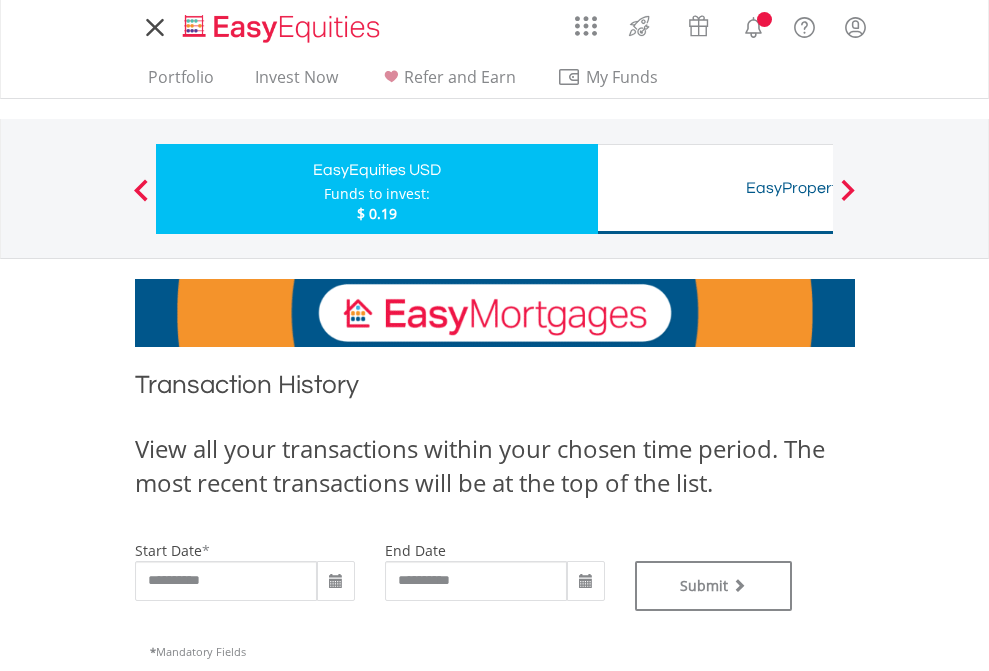 type on "**********" 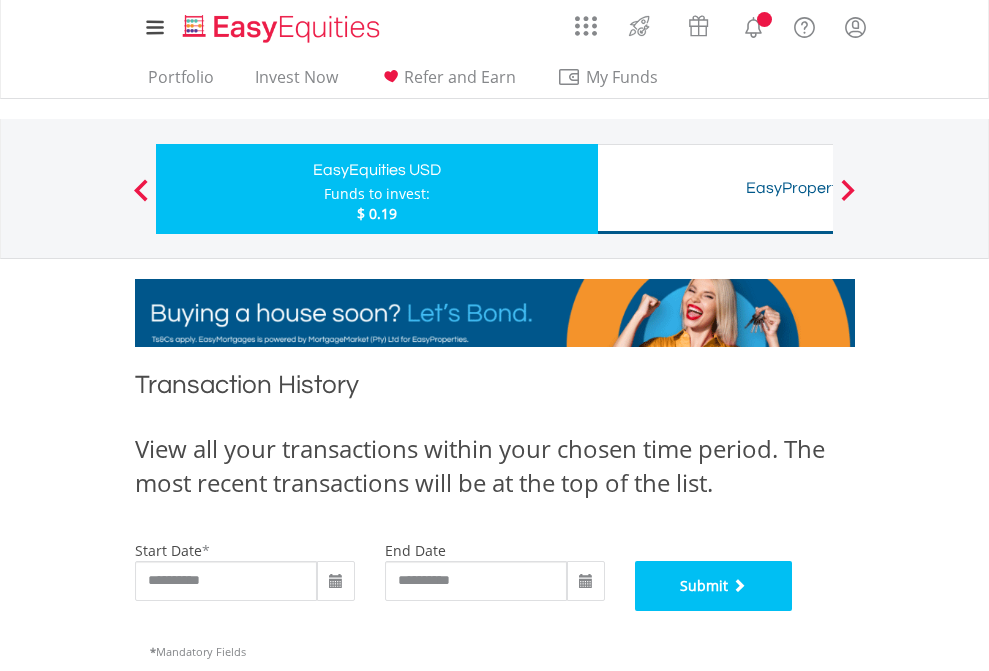 click on "Submit" at bounding box center (714, 586) 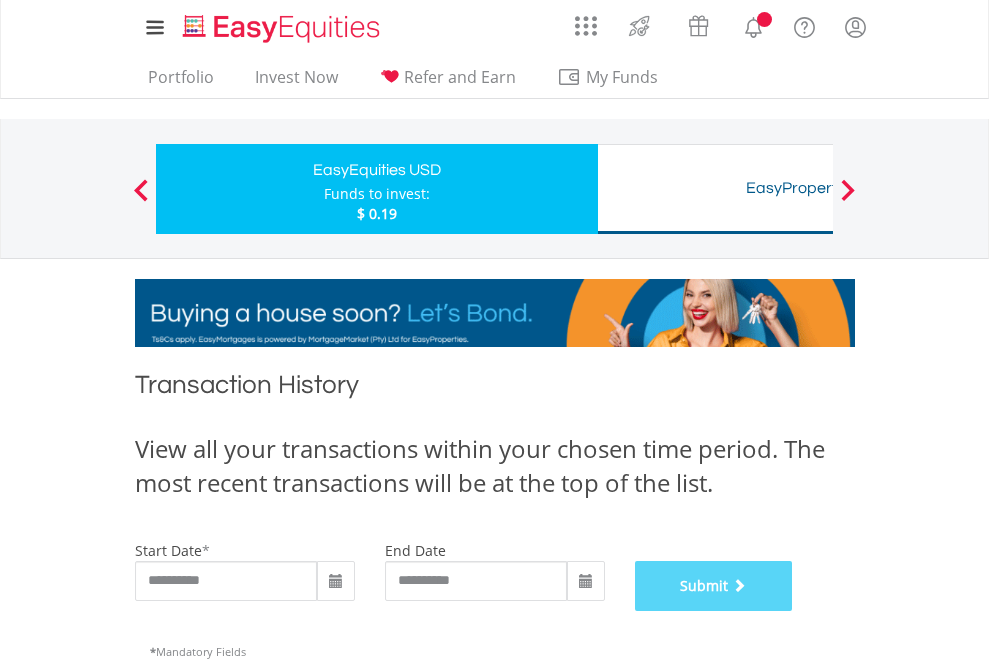 scroll, scrollTop: 811, scrollLeft: 0, axis: vertical 